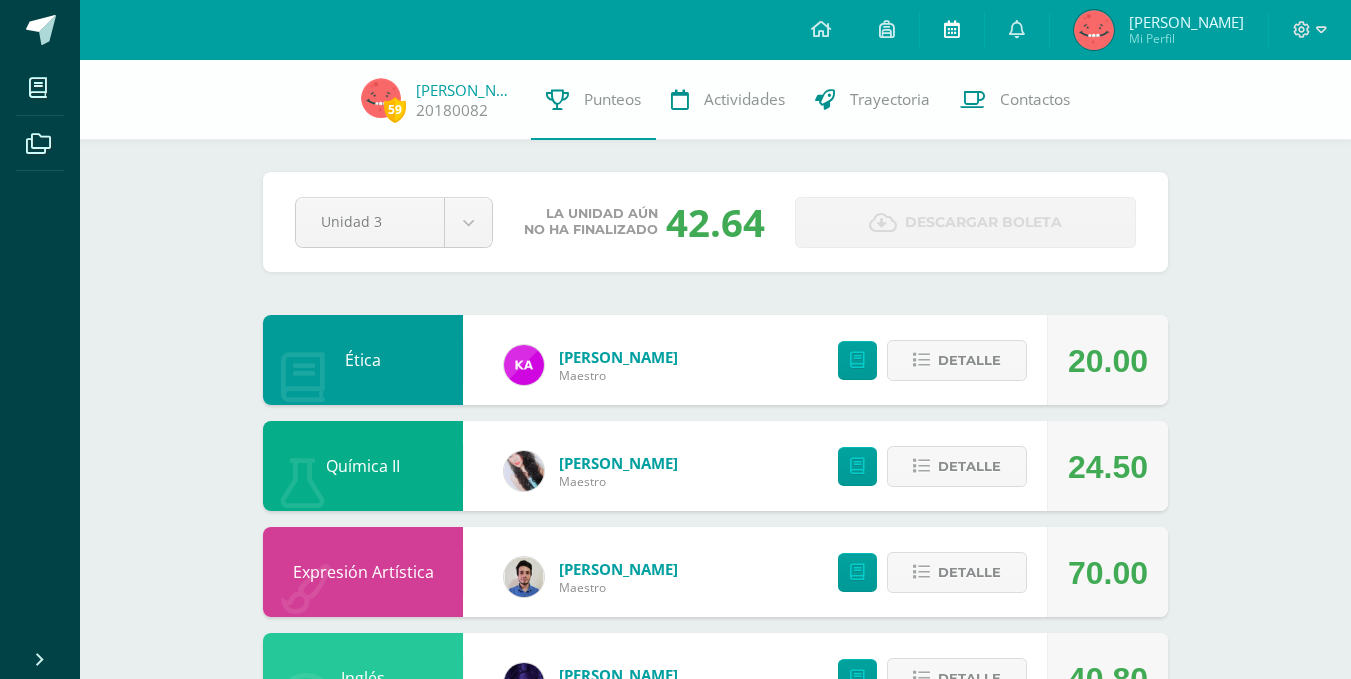 scroll, scrollTop: 723, scrollLeft: 0, axis: vertical 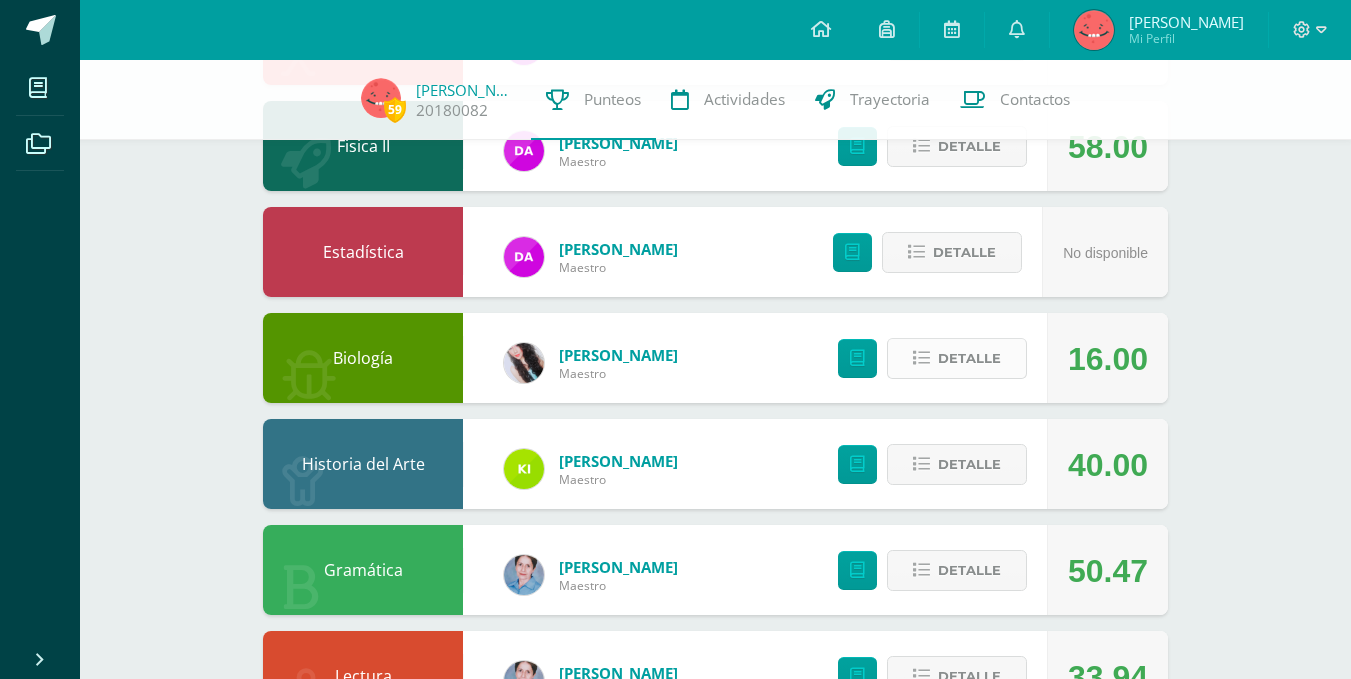 click on "Detalle" at bounding box center [969, 358] 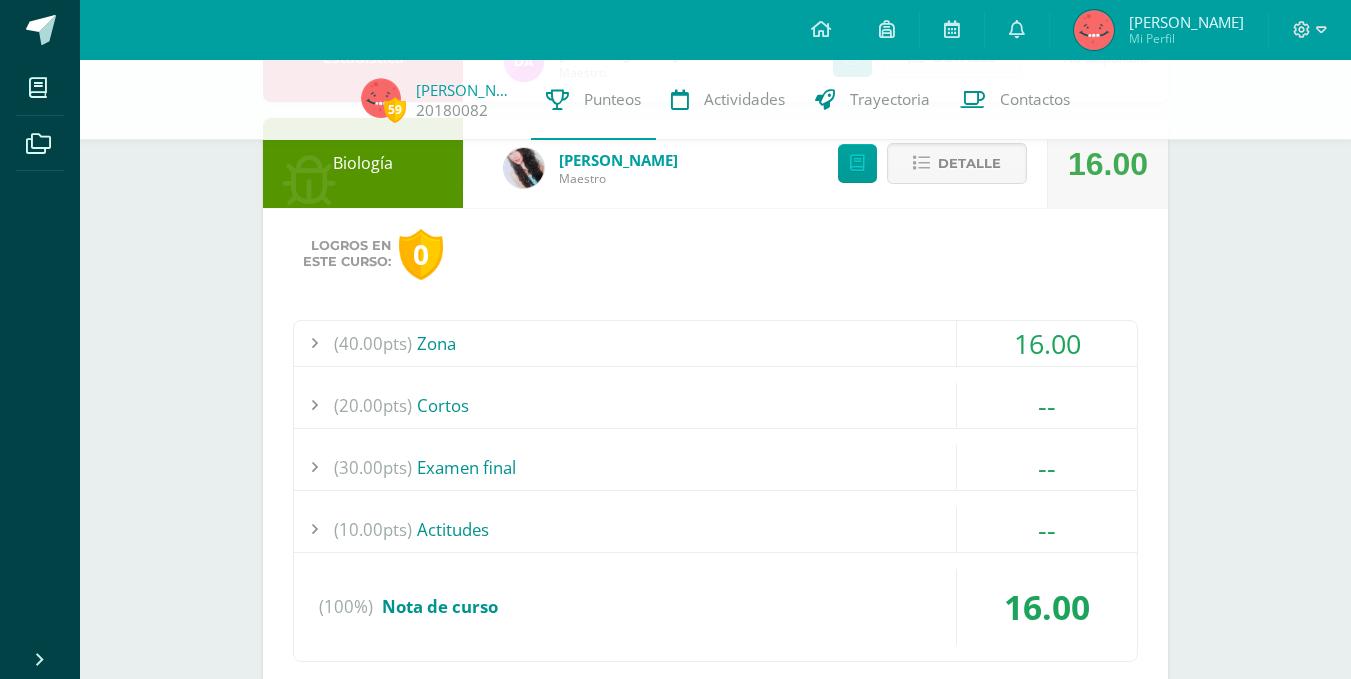 scroll, scrollTop: 1574, scrollLeft: 0, axis: vertical 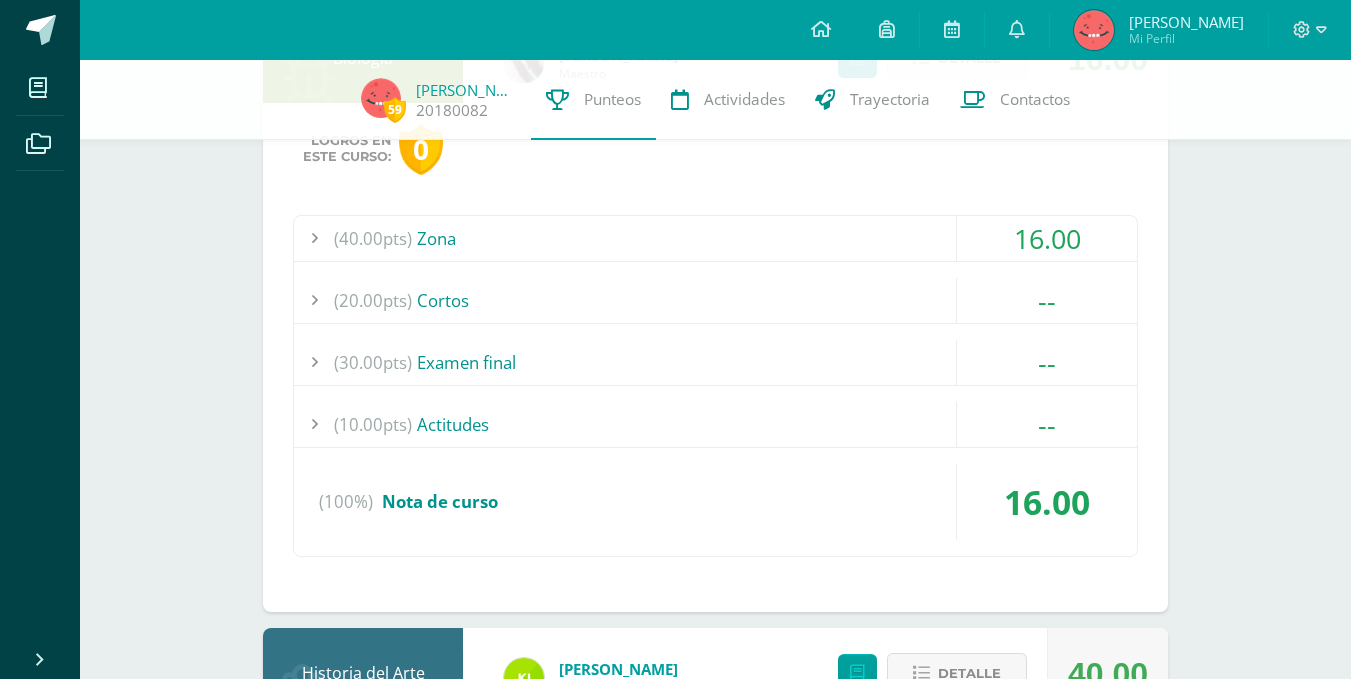 click on "Logros en
este curso:
0
(40.00pts)
Zona
16.00
(8.0pts)  Guía 1
8.00
(8.0pts)" at bounding box center (715, 357) 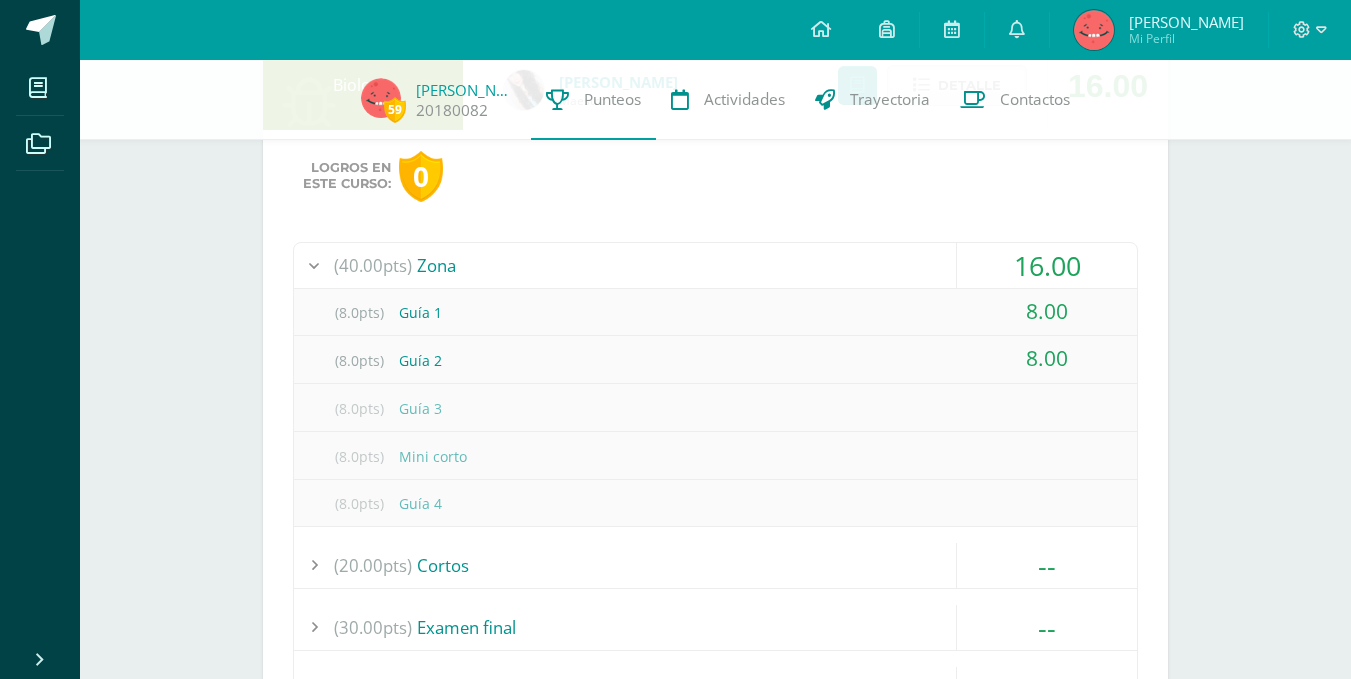 scroll, scrollTop: 1474, scrollLeft: 0, axis: vertical 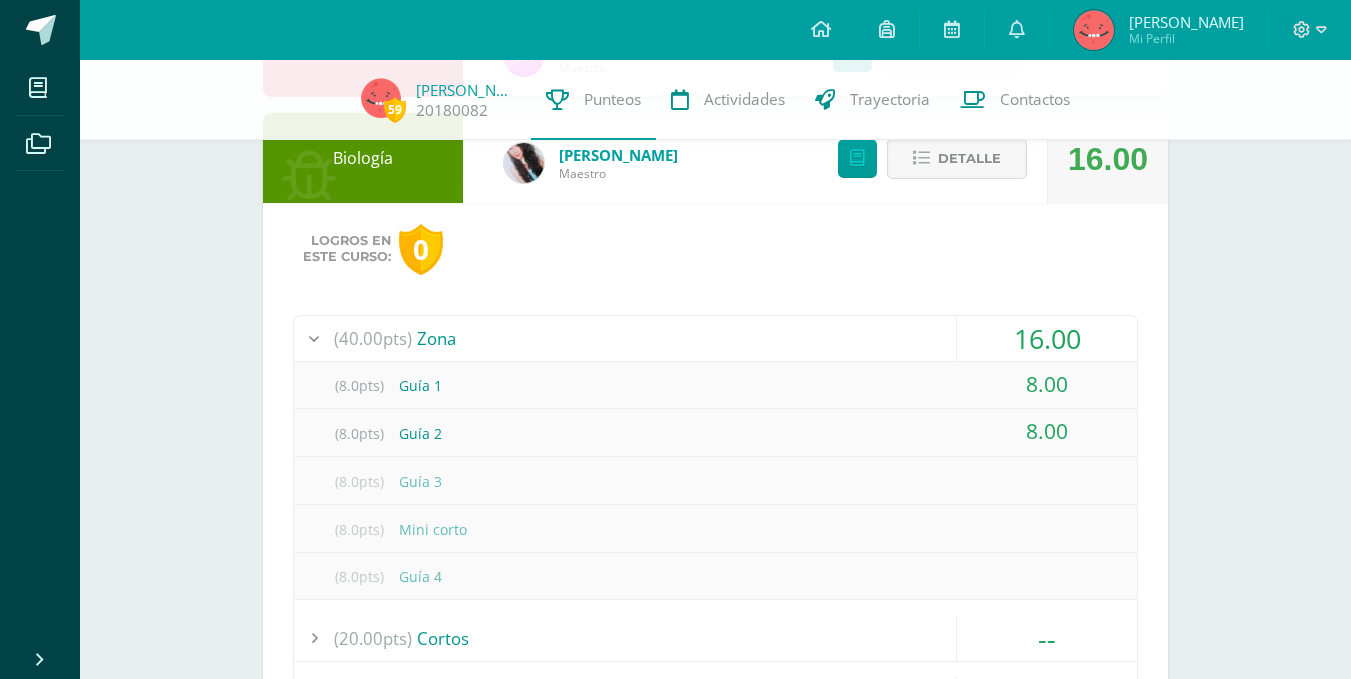 click on "Detalle" at bounding box center (969, 158) 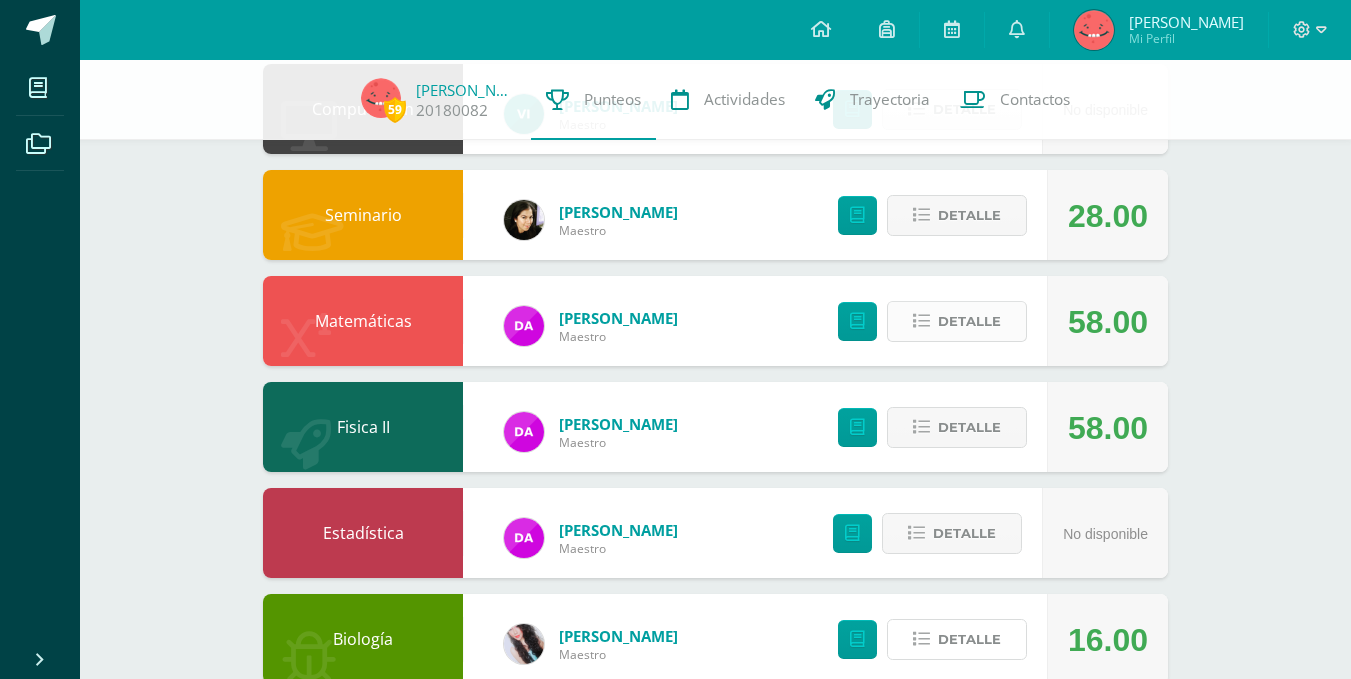 scroll, scrollTop: 974, scrollLeft: 0, axis: vertical 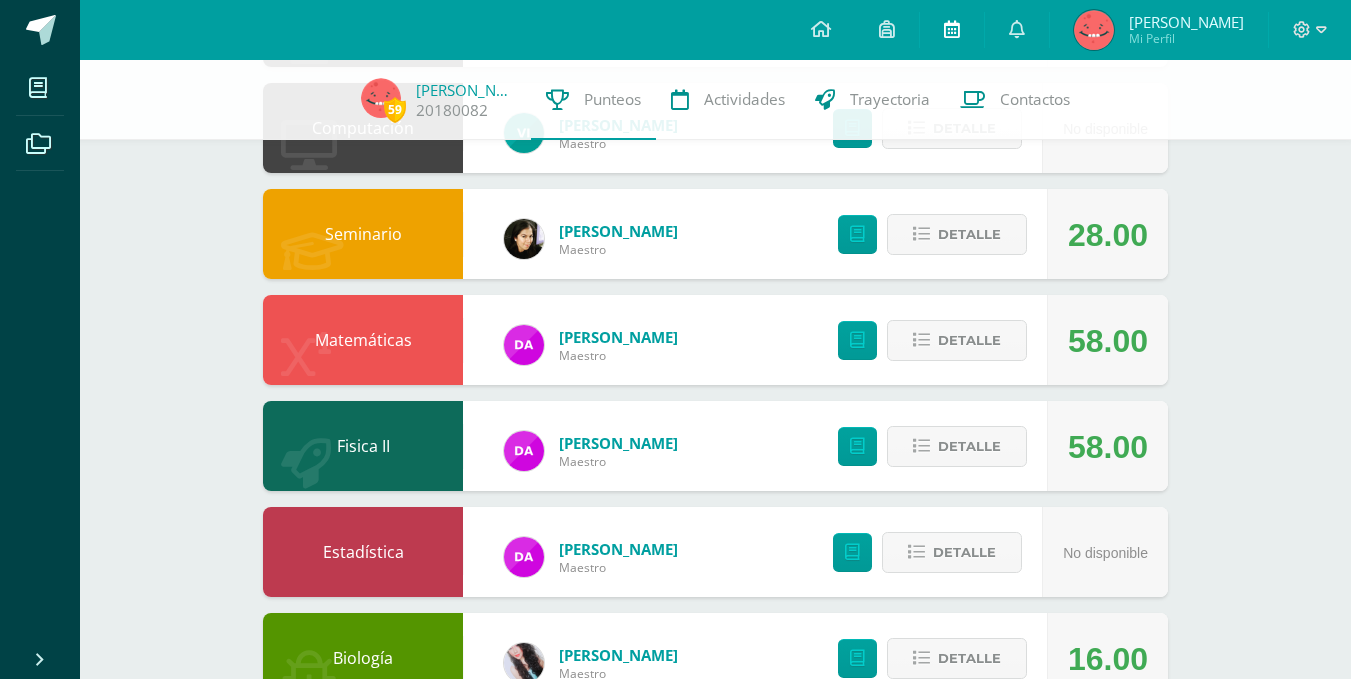 click at bounding box center [952, 29] 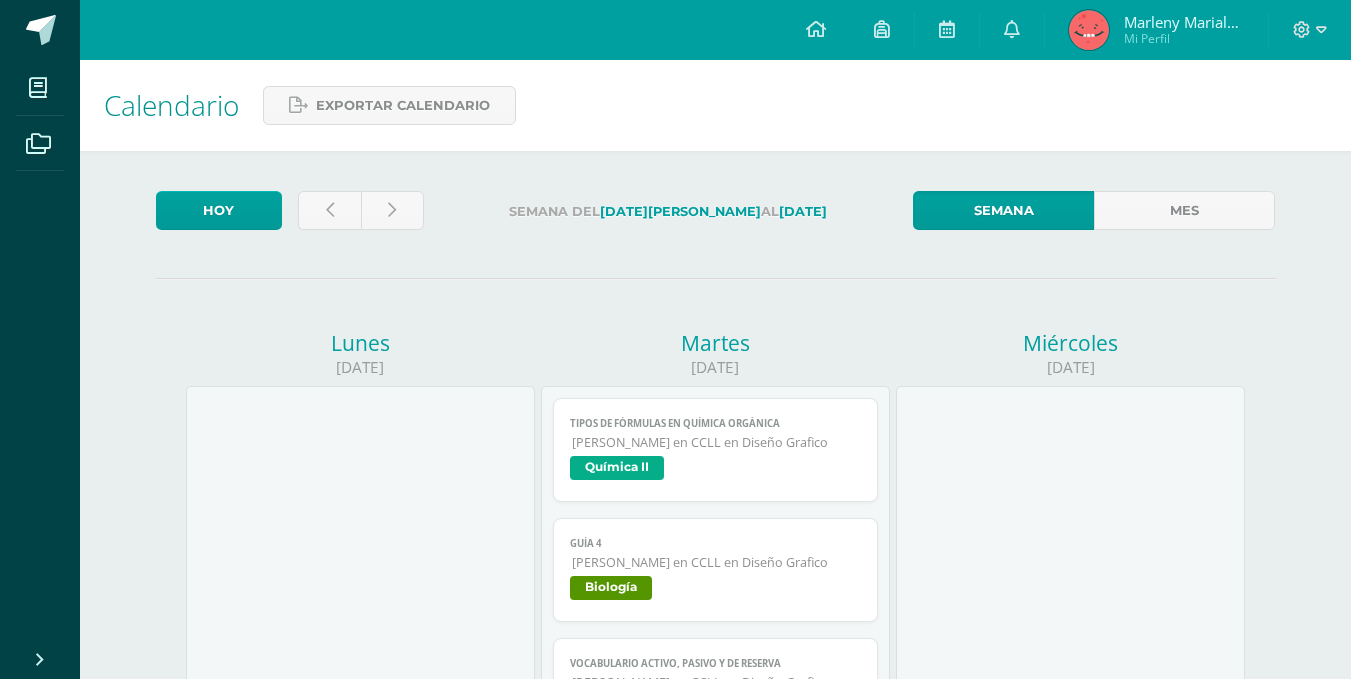 scroll, scrollTop: 0, scrollLeft: 0, axis: both 